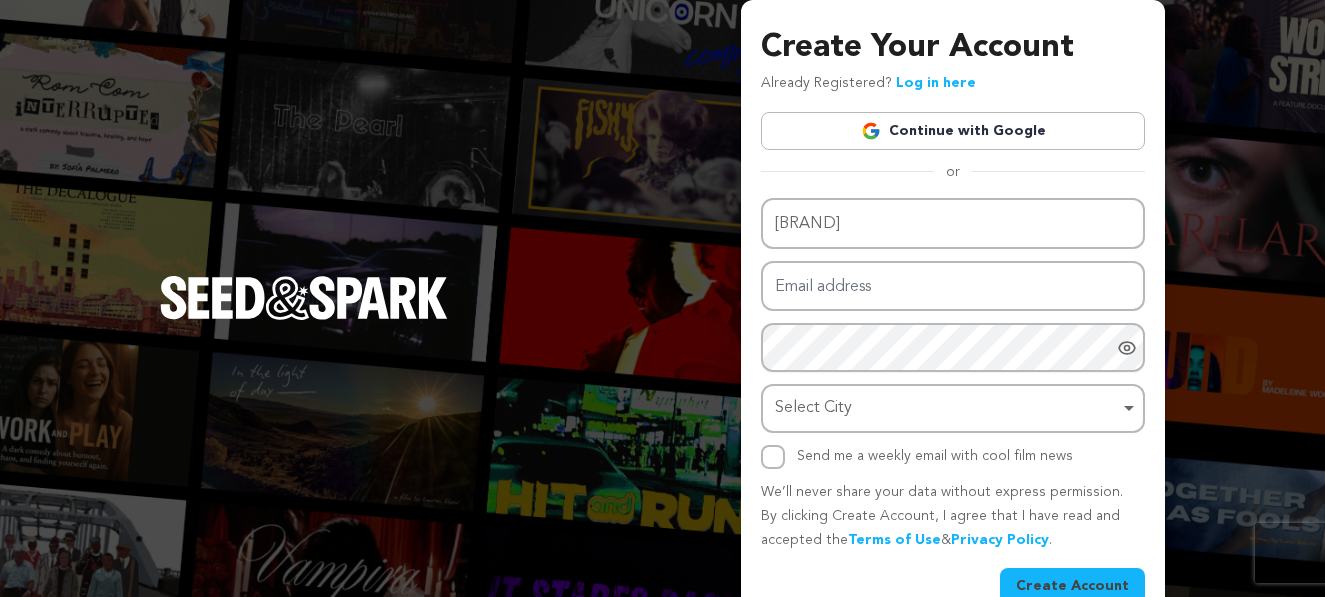 scroll, scrollTop: 0, scrollLeft: 0, axis: both 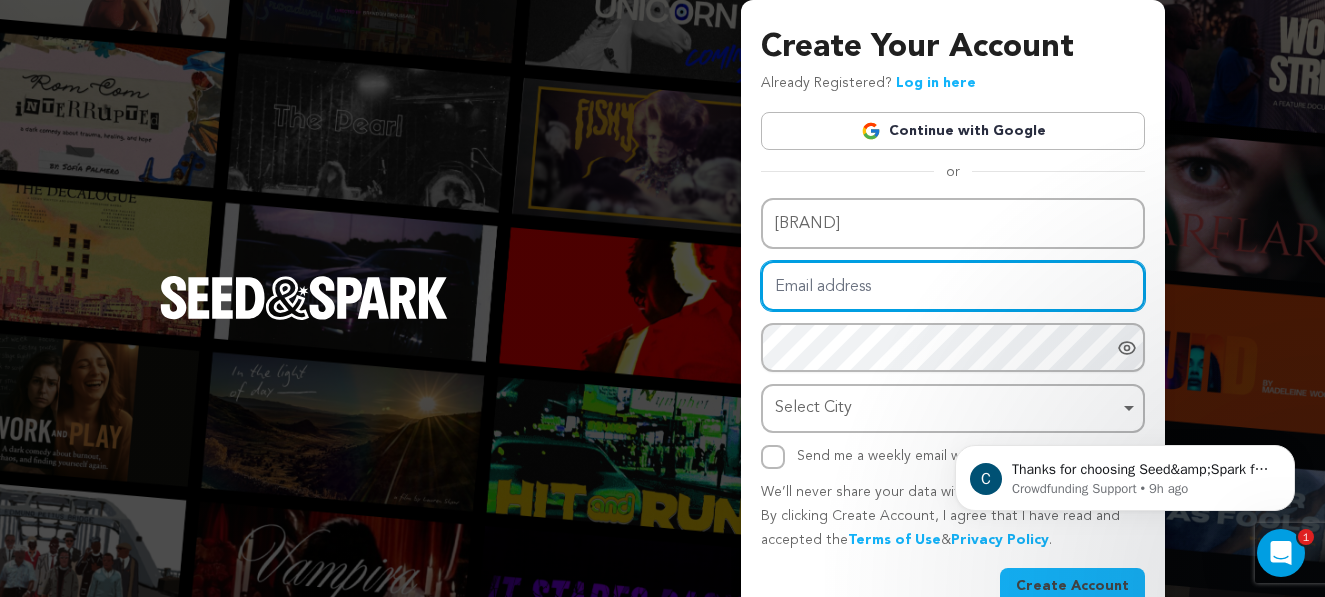 click on "Email address" at bounding box center (953, 286) 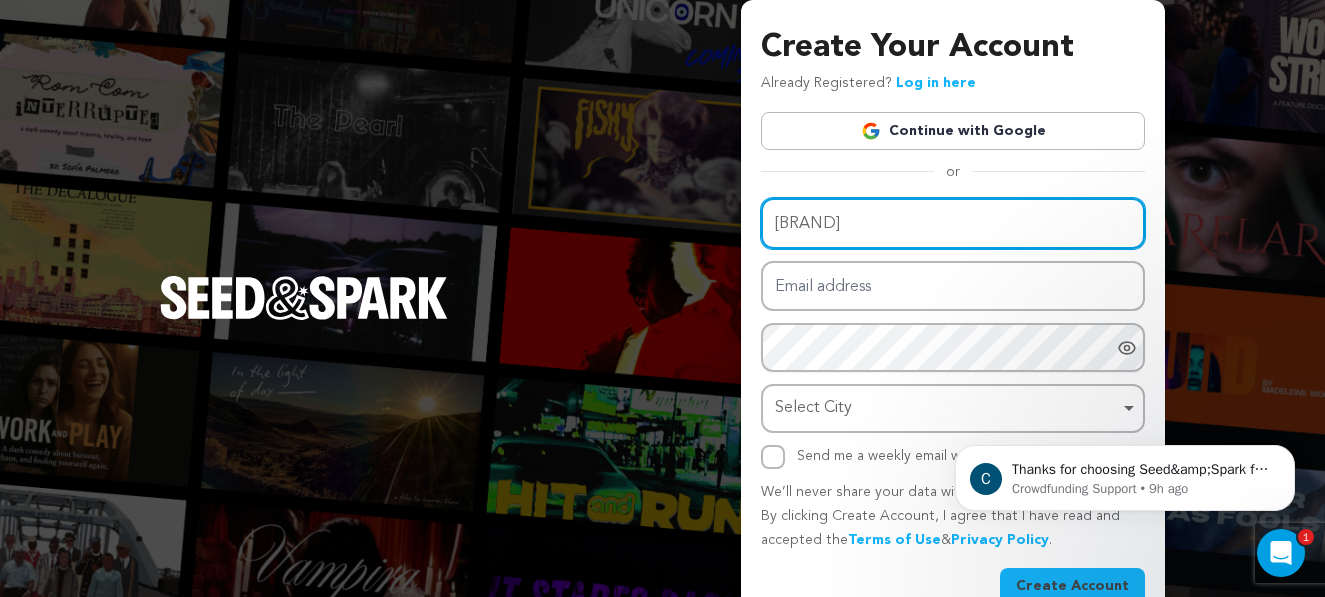 click on "Prilla" at bounding box center [953, 223] 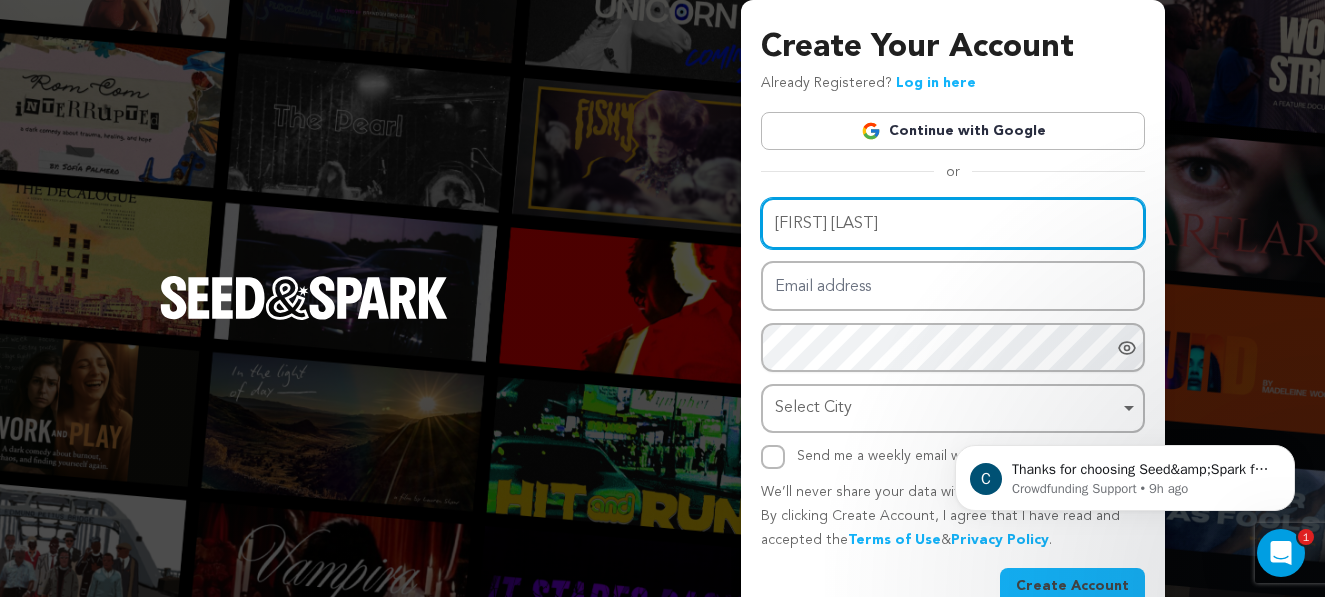 type on "[FIRST] [LAST]" 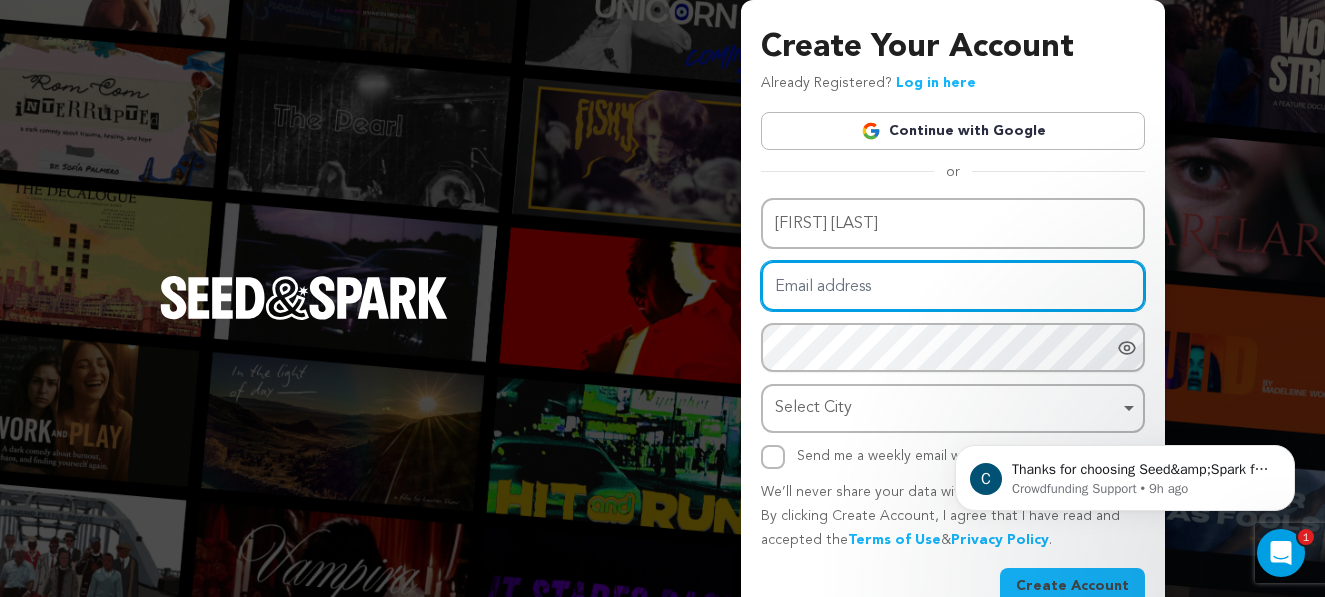 click on "Email address" at bounding box center (953, 286) 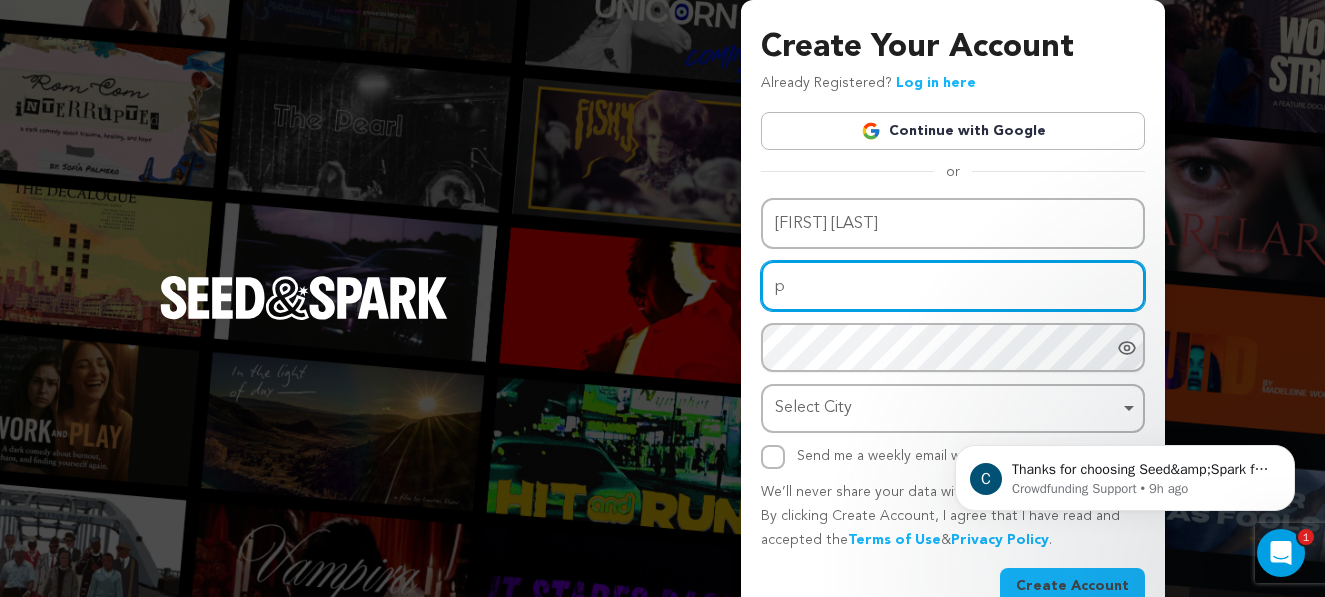 type on "priscillaakinyemi@gmail.com" 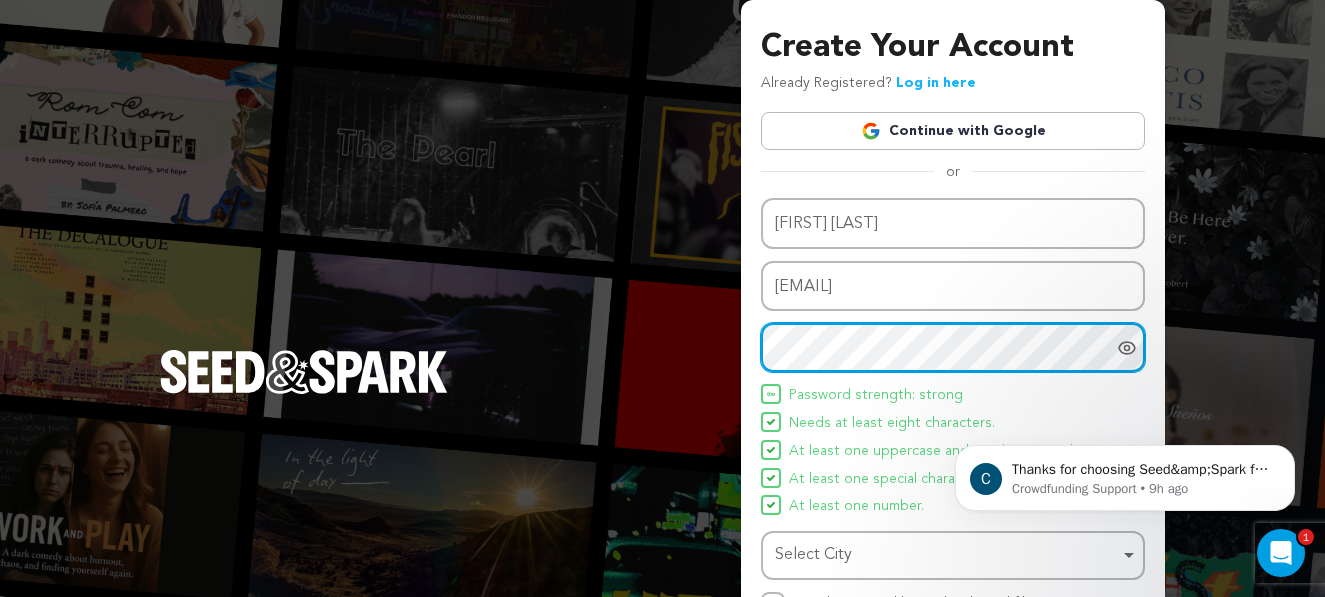 click on "Select City Remove item" at bounding box center (947, 555) 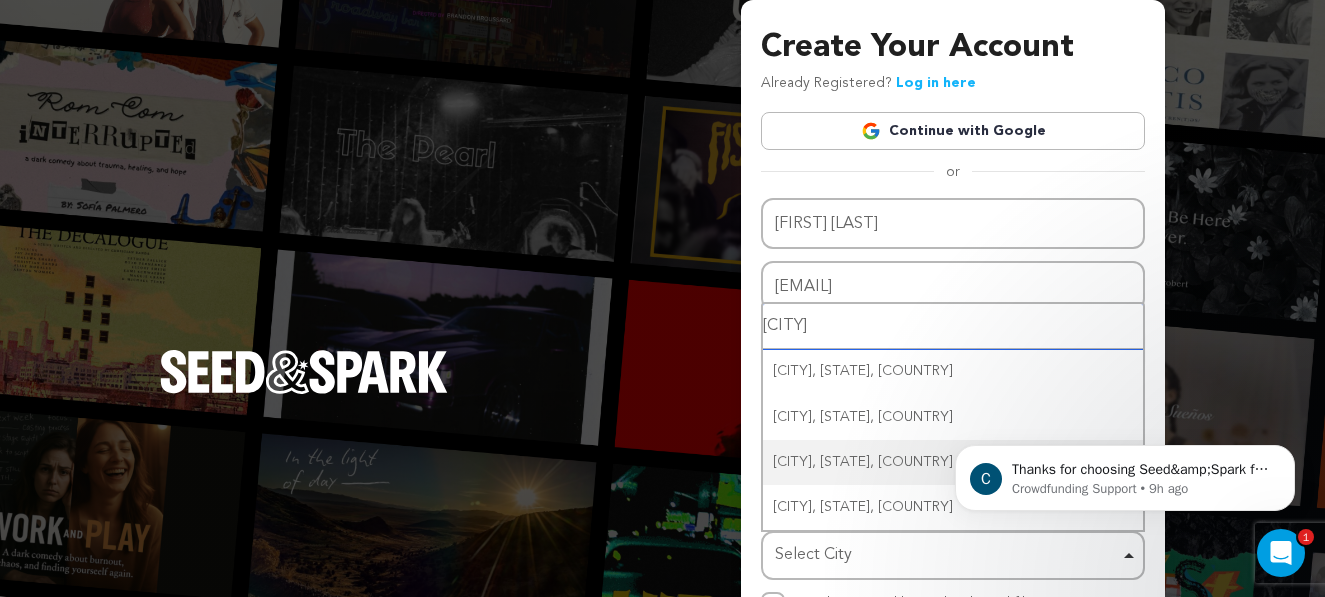 type on "new orlea" 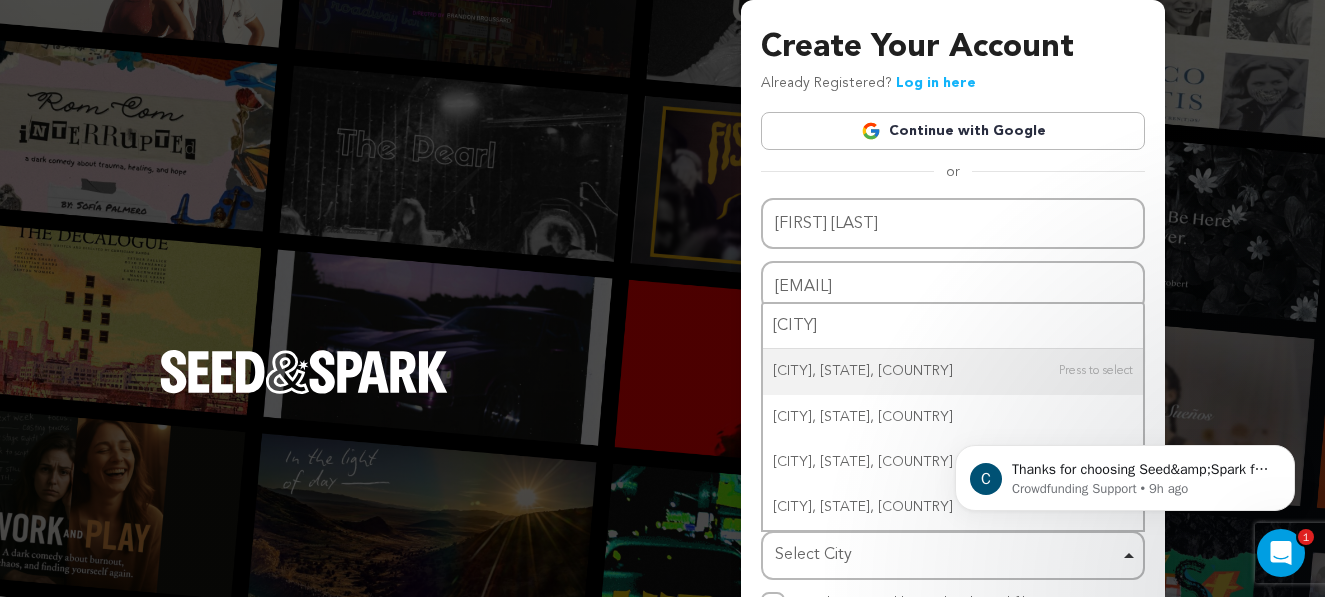 type 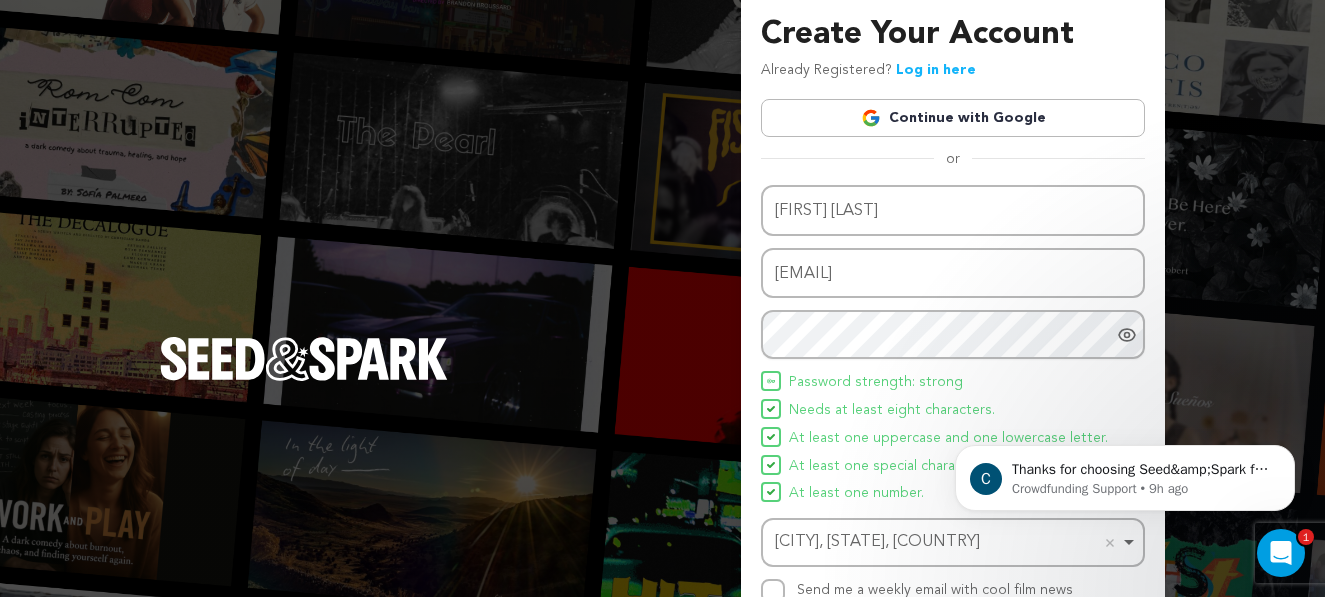 scroll, scrollTop: 14, scrollLeft: 0, axis: vertical 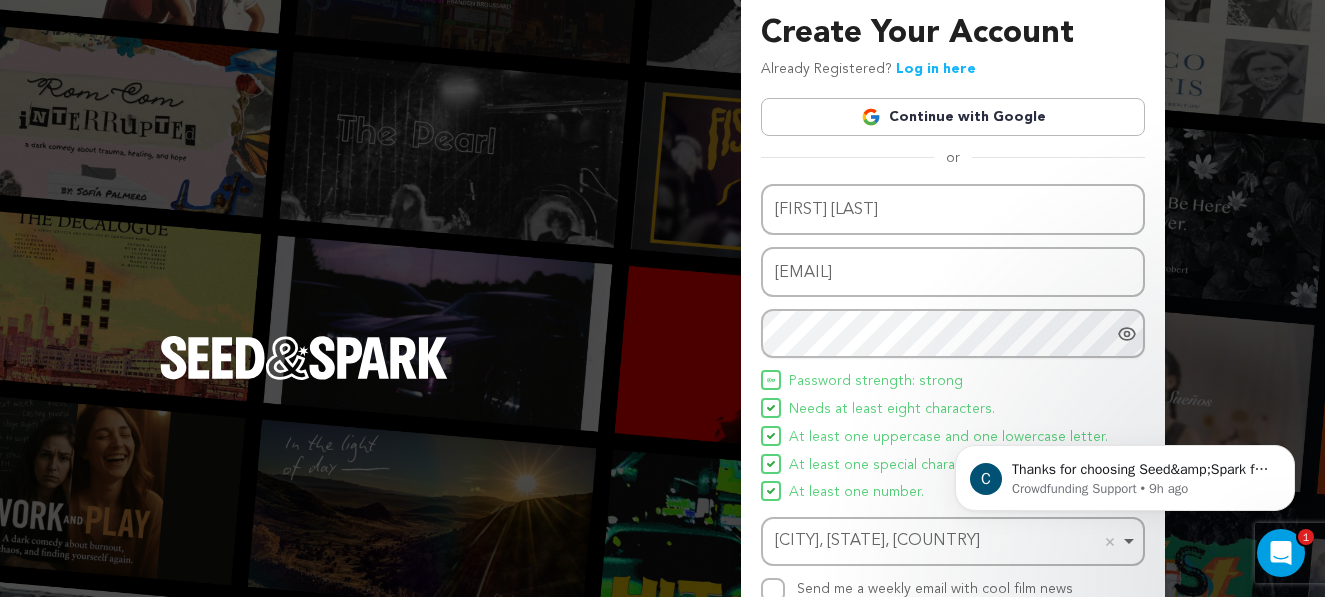 click 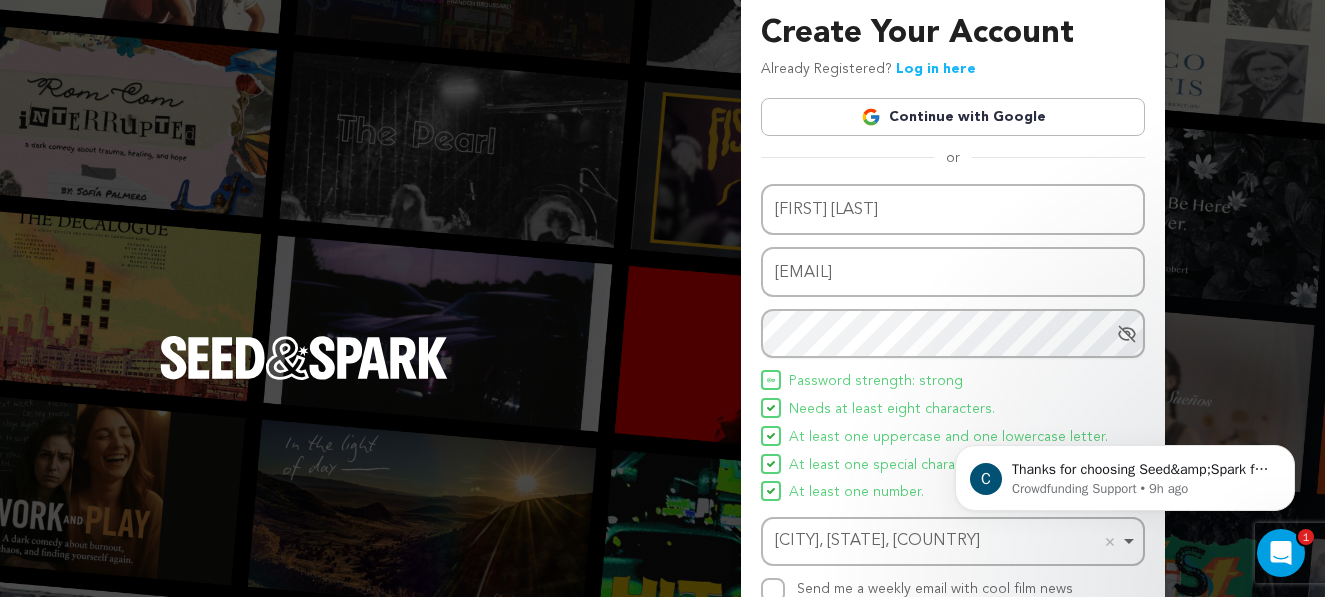 click 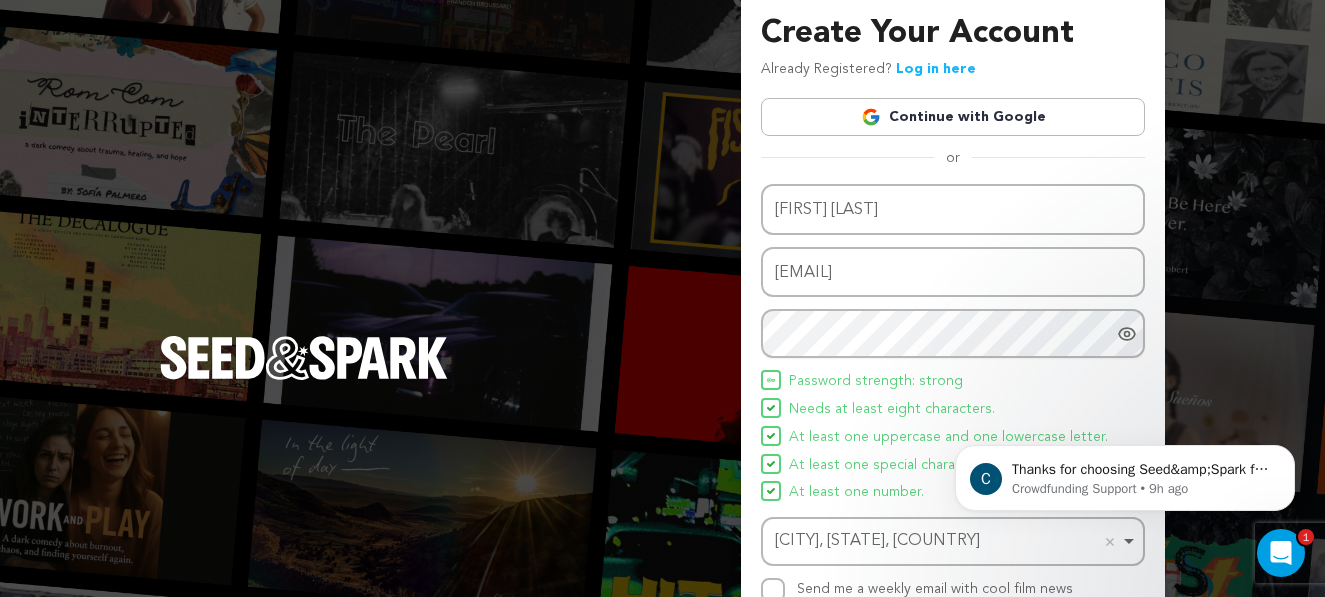 scroll, scrollTop: 186, scrollLeft: 0, axis: vertical 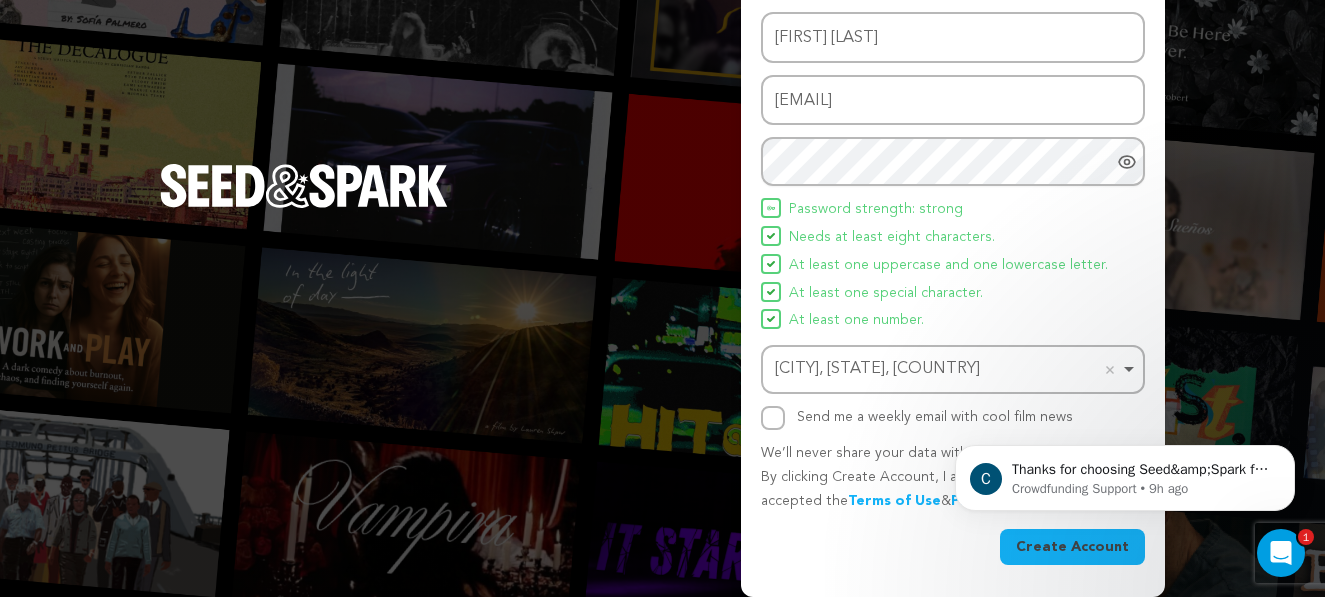 click on "Create Account" at bounding box center (1072, 547) 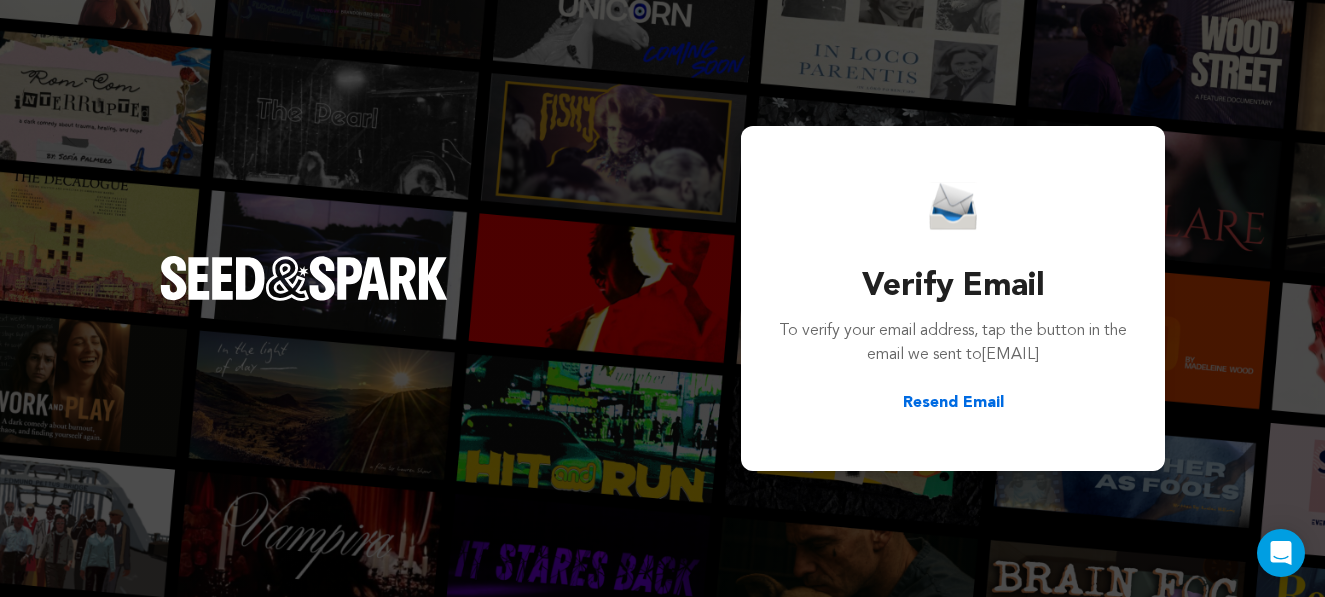 scroll, scrollTop: 0, scrollLeft: 0, axis: both 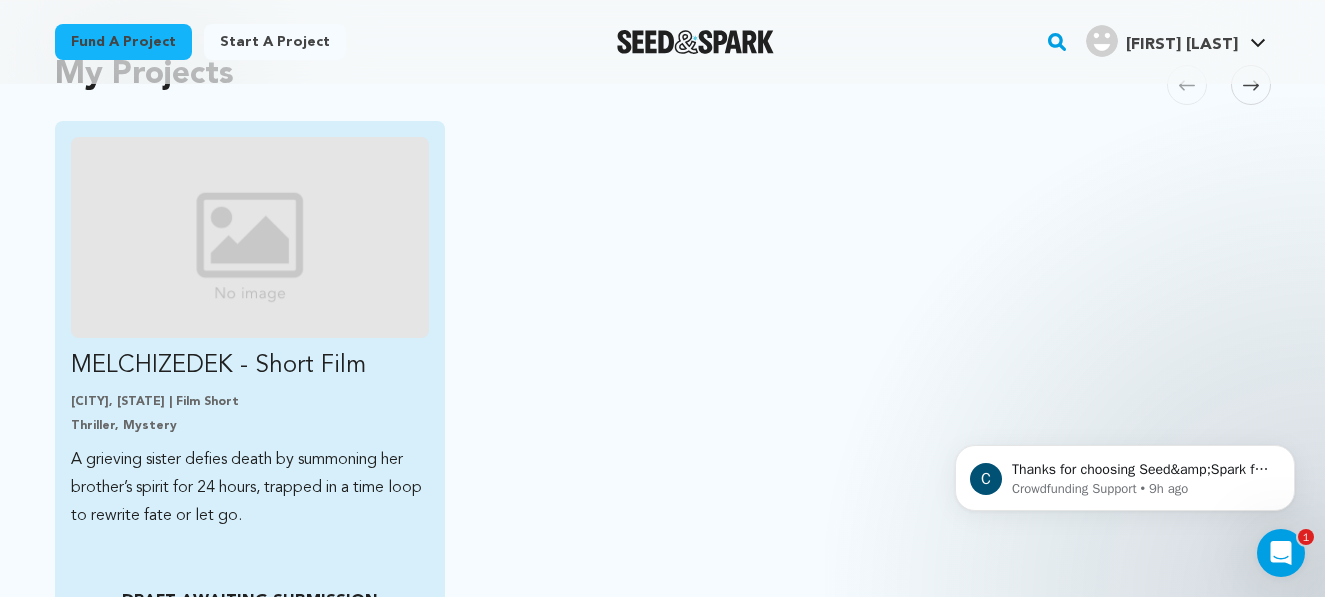 click on "Thriller, Mystery" at bounding box center (250, 426) 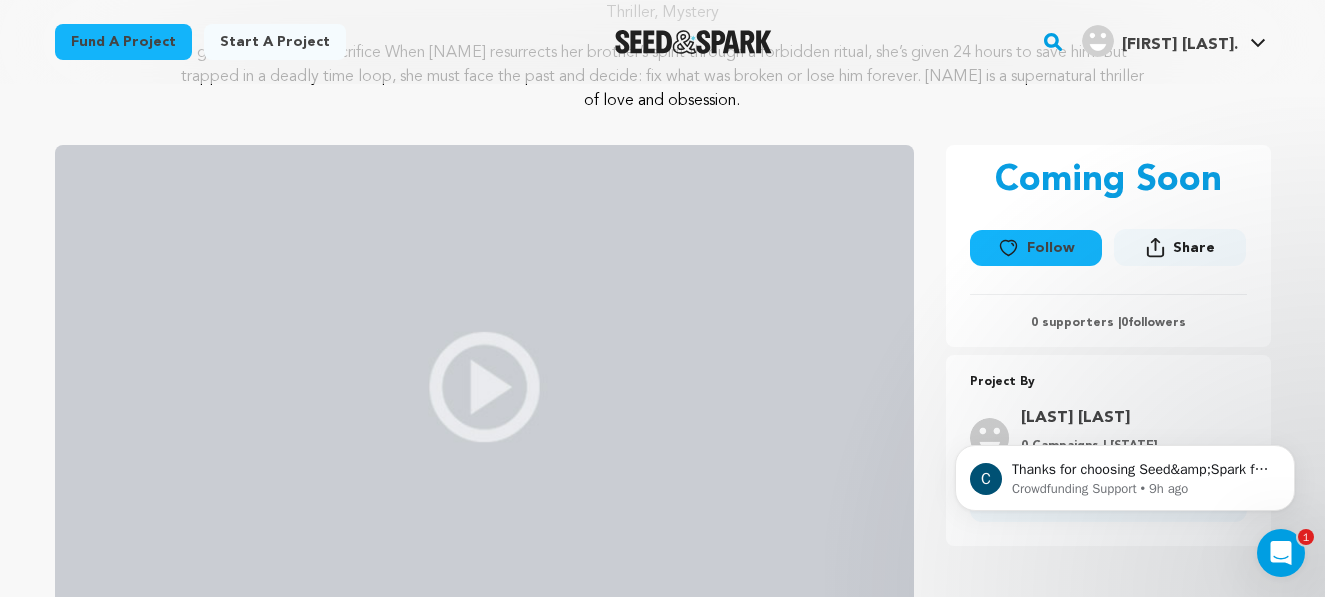 scroll, scrollTop: 393, scrollLeft: 0, axis: vertical 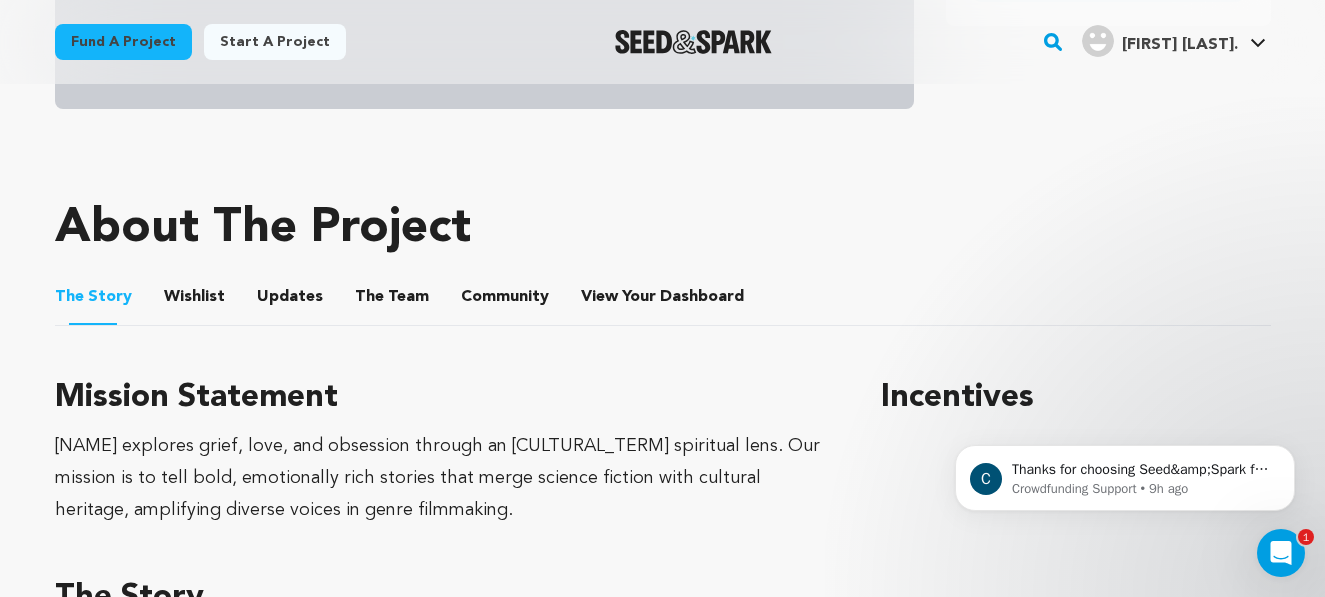 click on "Wishlist" at bounding box center (194, 301) 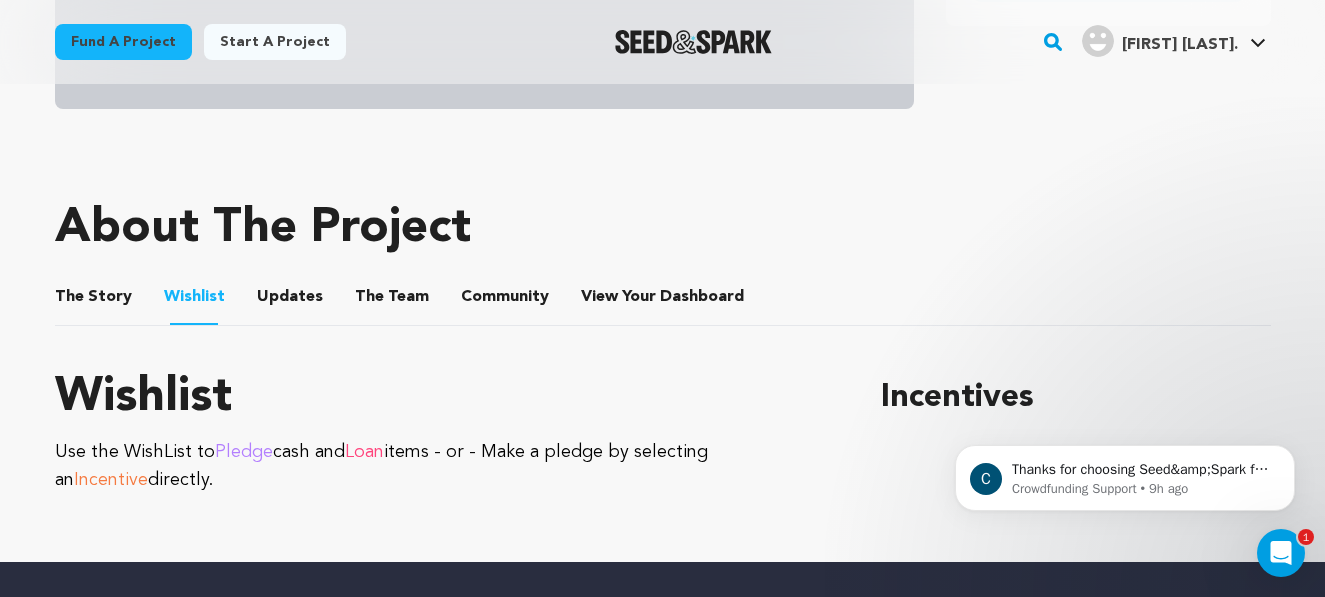 click on "Updates" at bounding box center [290, 301] 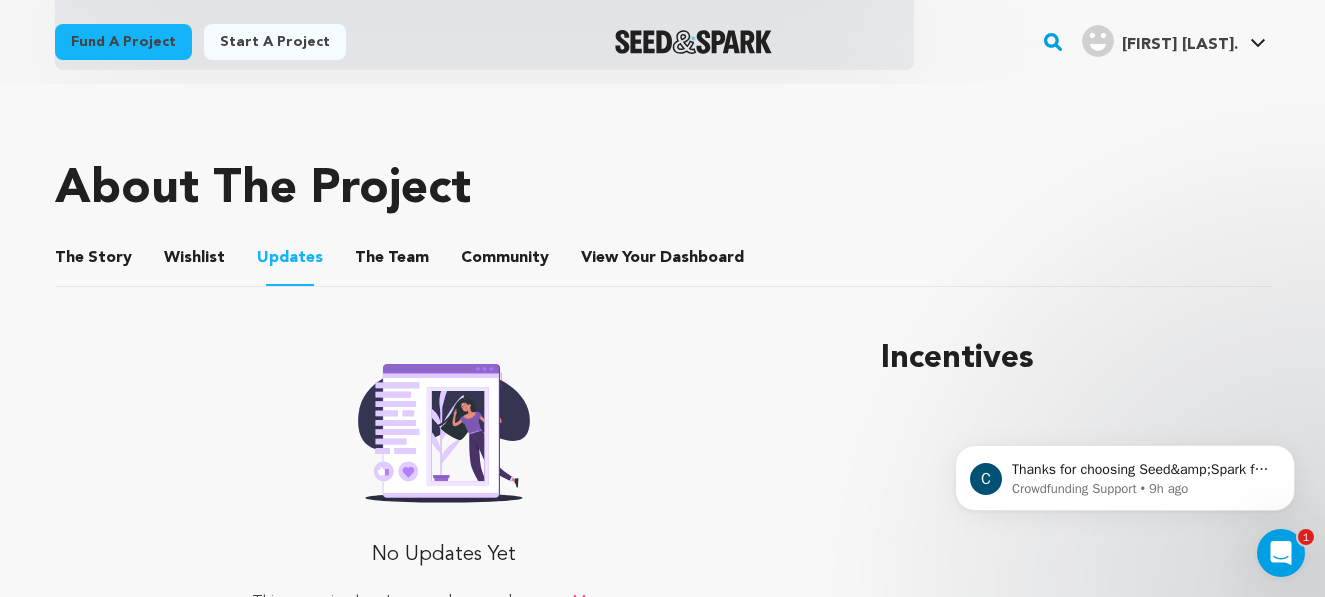 scroll, scrollTop: 788, scrollLeft: 0, axis: vertical 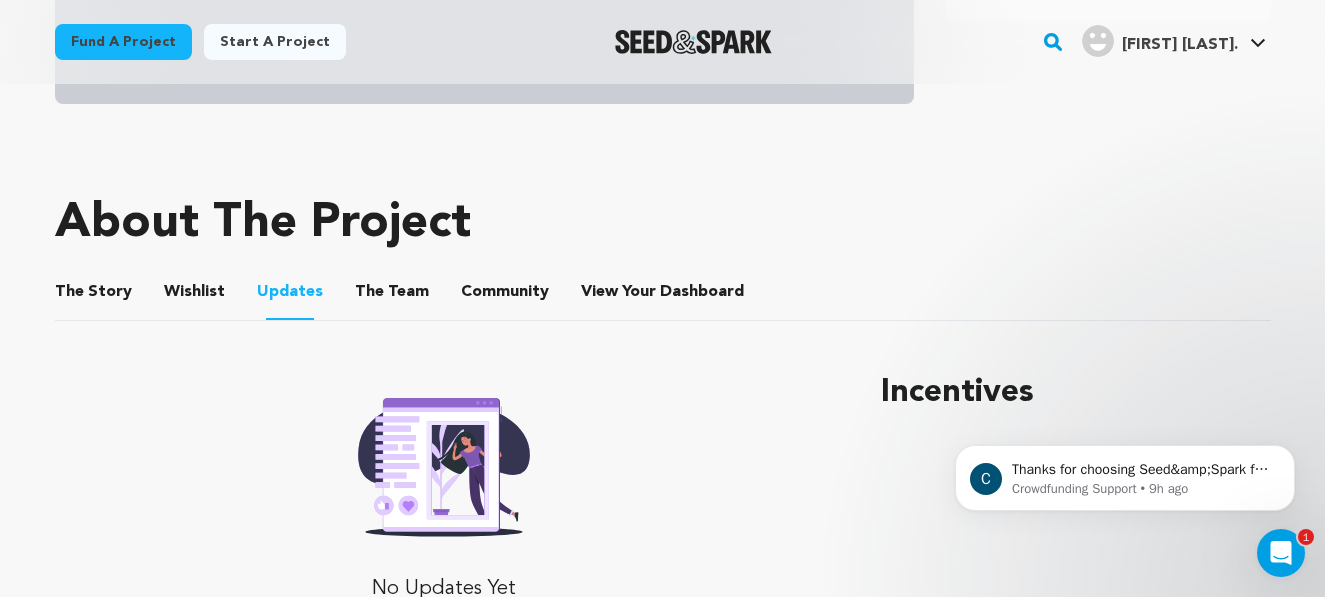 click on "The Team" at bounding box center [392, 296] 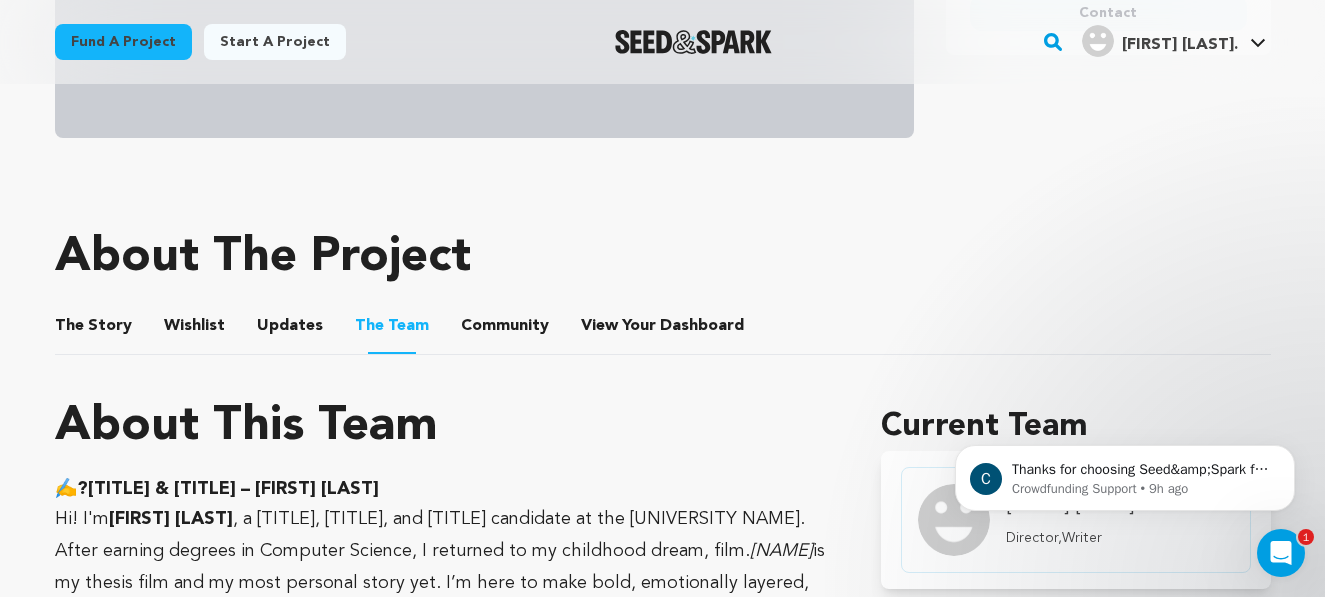 scroll, scrollTop: 756, scrollLeft: 0, axis: vertical 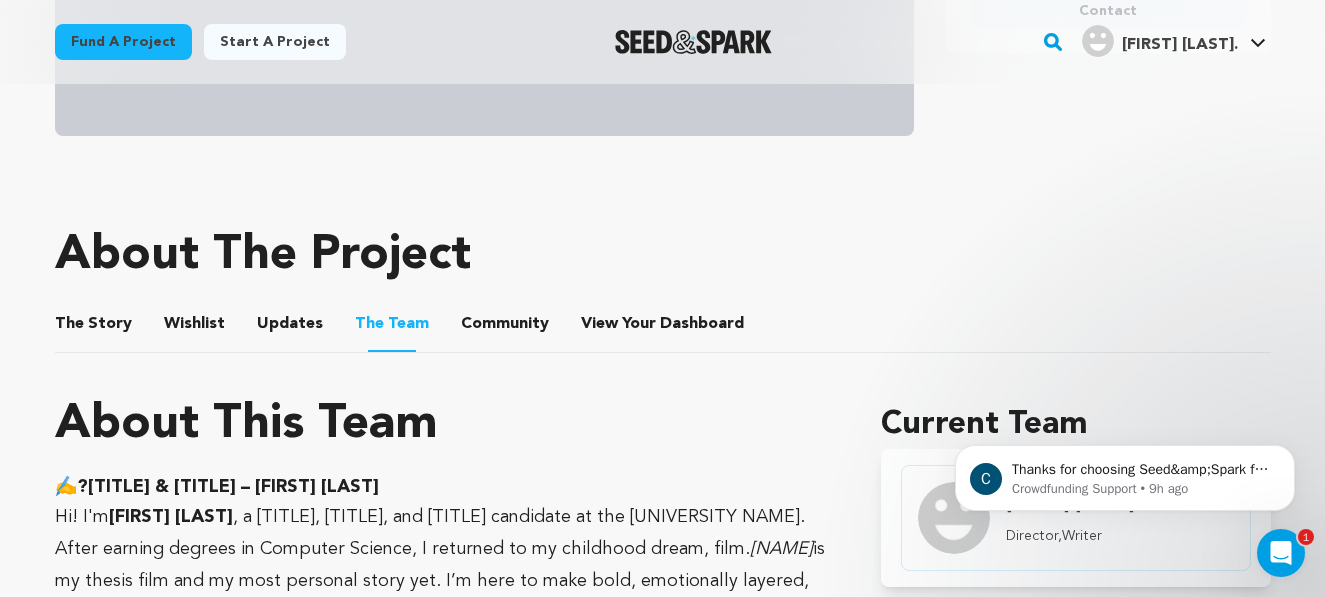 click on "Community" at bounding box center (505, 328) 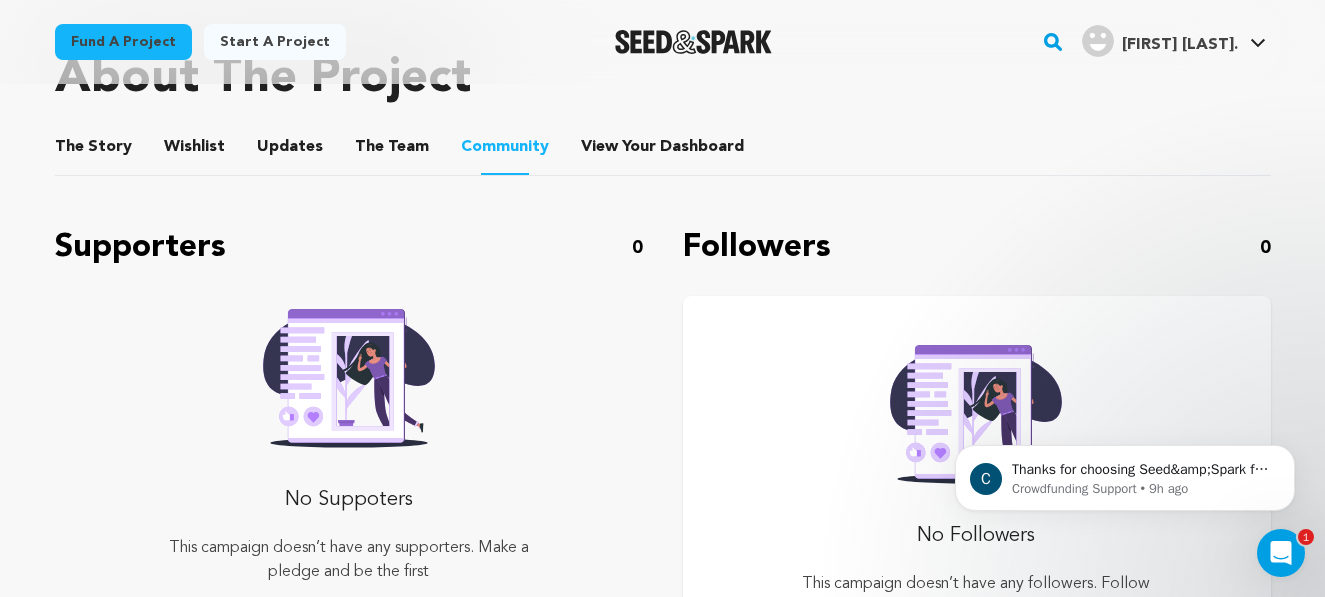 scroll, scrollTop: 929, scrollLeft: 0, axis: vertical 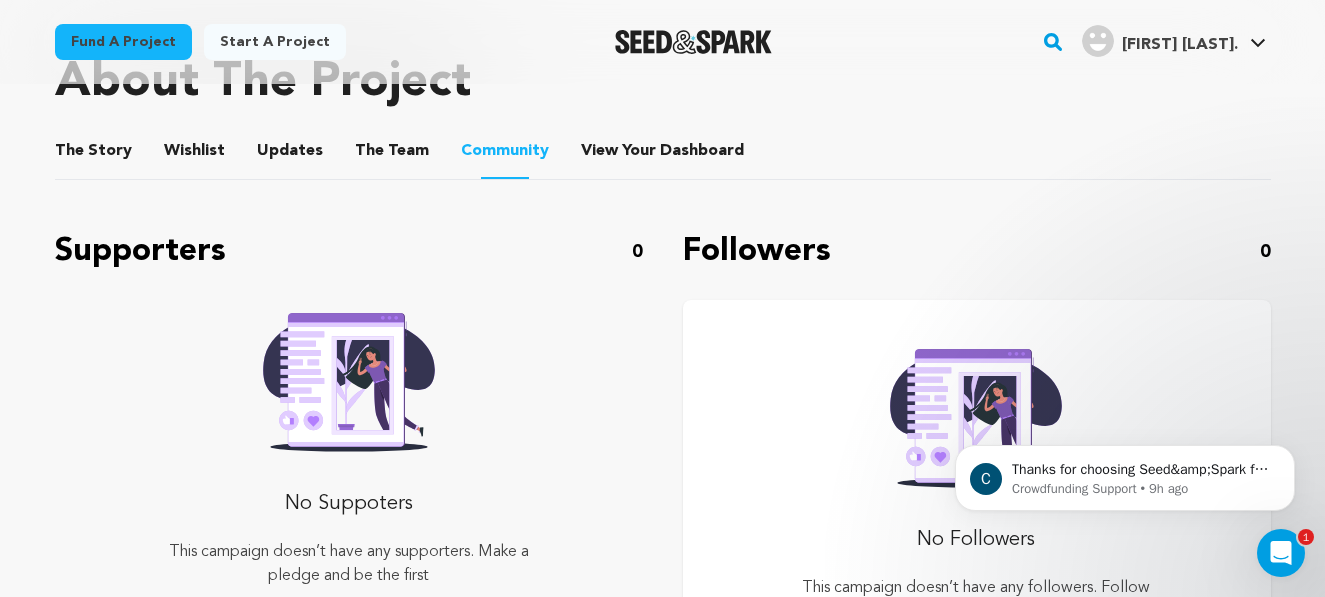 click on "View Your Dashboard" at bounding box center [605, 155] 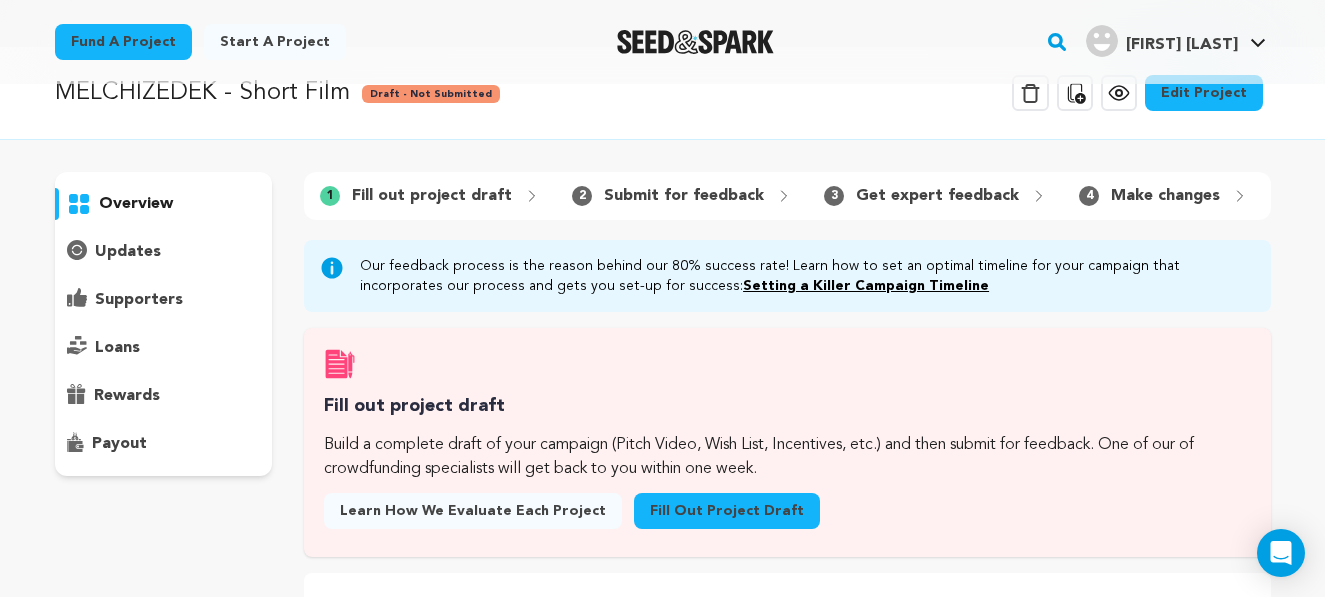 scroll, scrollTop: 0, scrollLeft: 0, axis: both 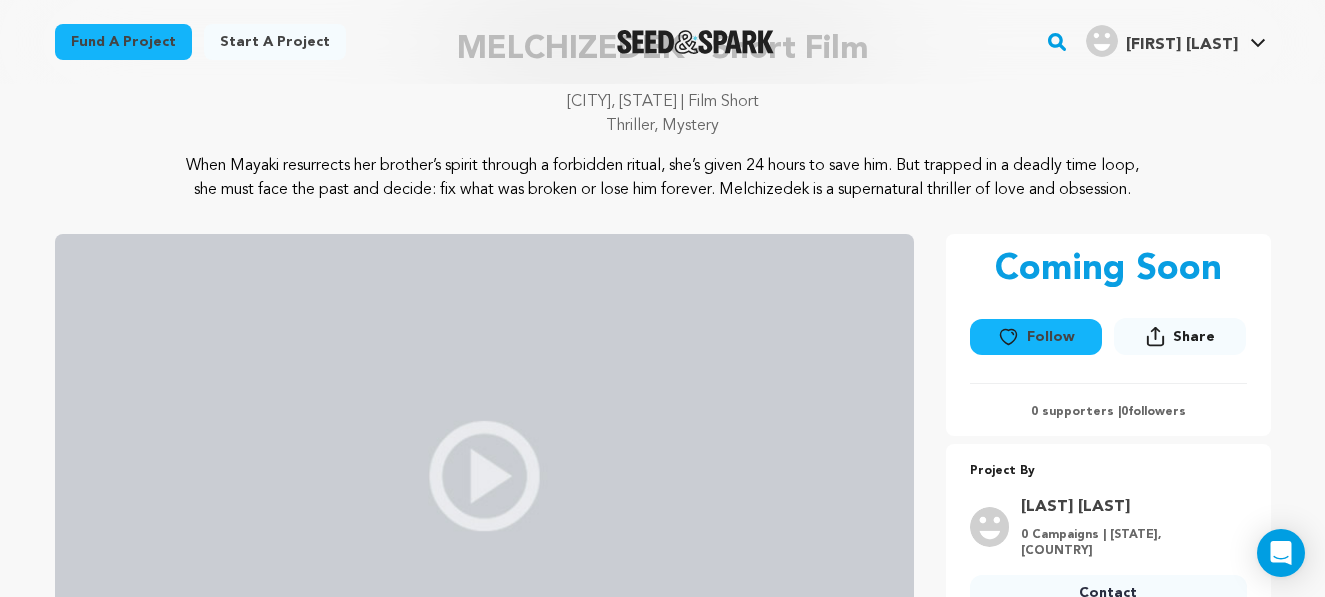 click on "Follow" at bounding box center [1036, 337] 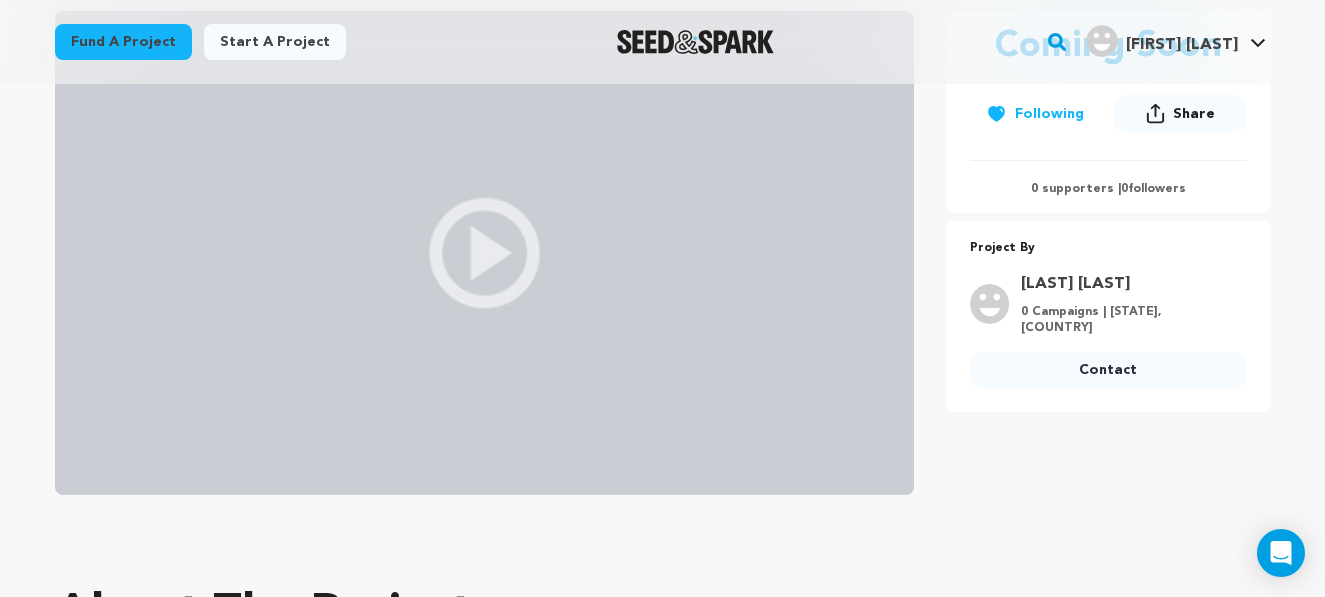 scroll, scrollTop: 375, scrollLeft: 0, axis: vertical 